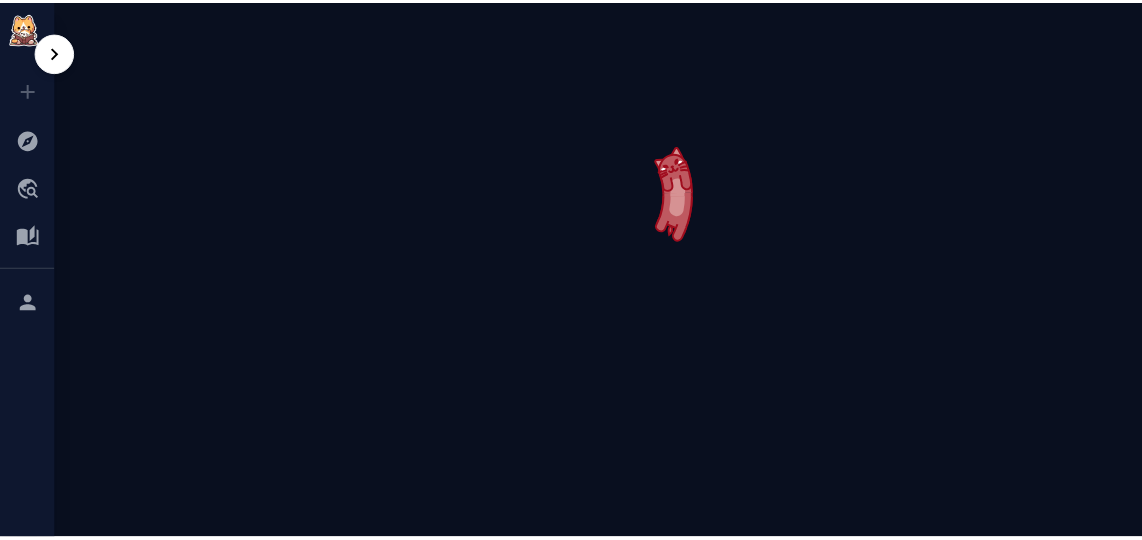 scroll, scrollTop: 0, scrollLeft: 0, axis: both 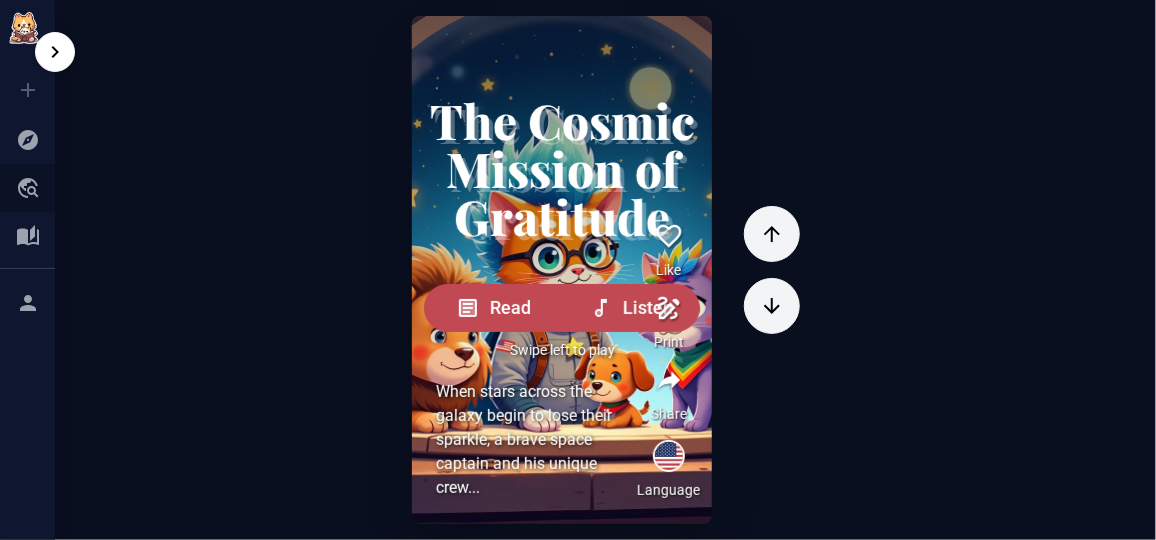 click 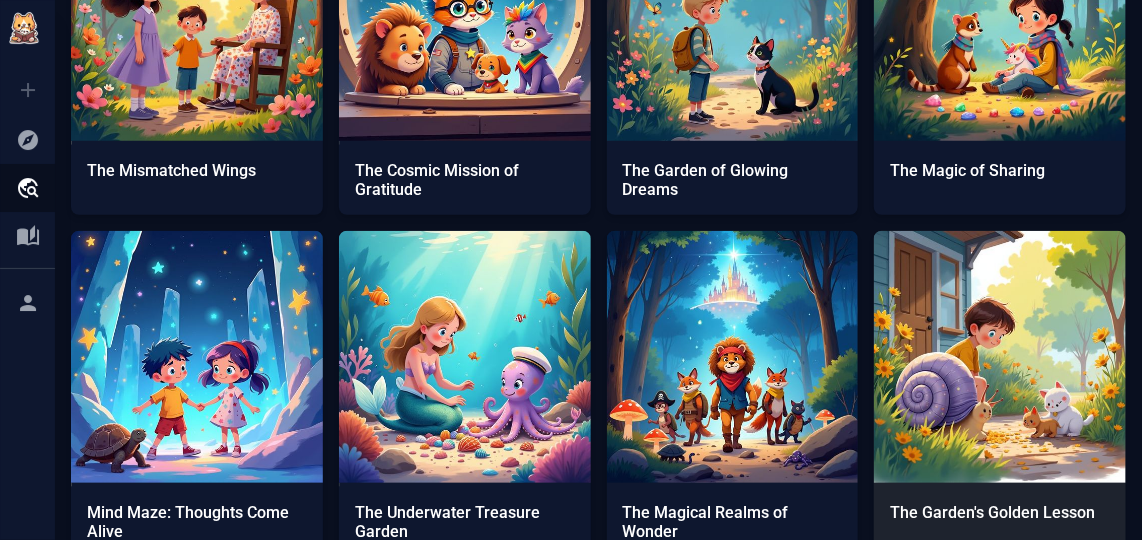scroll, scrollTop: 545, scrollLeft: 0, axis: vertical 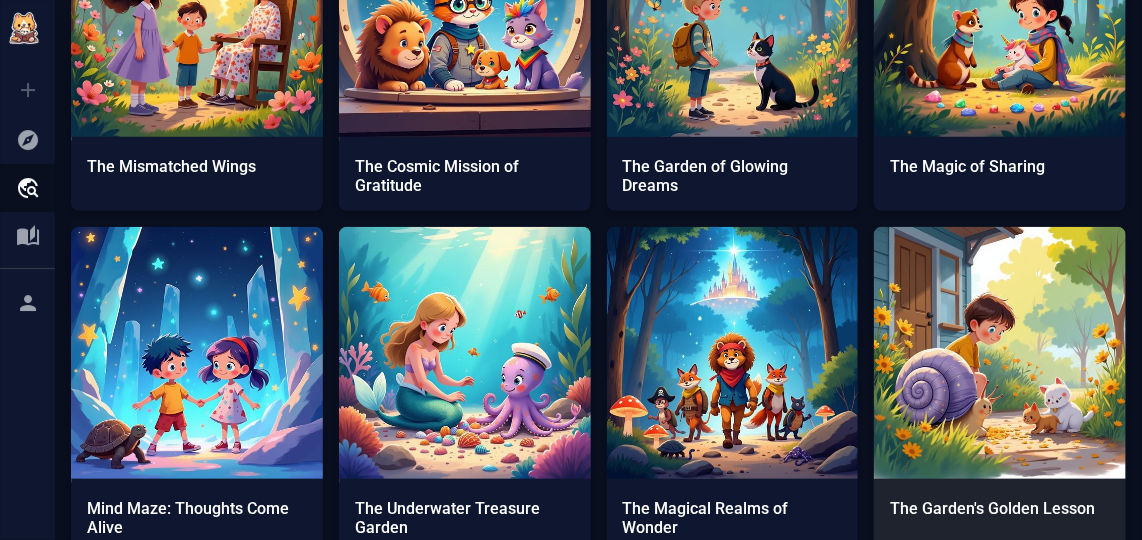 click at bounding box center (1000, 353) 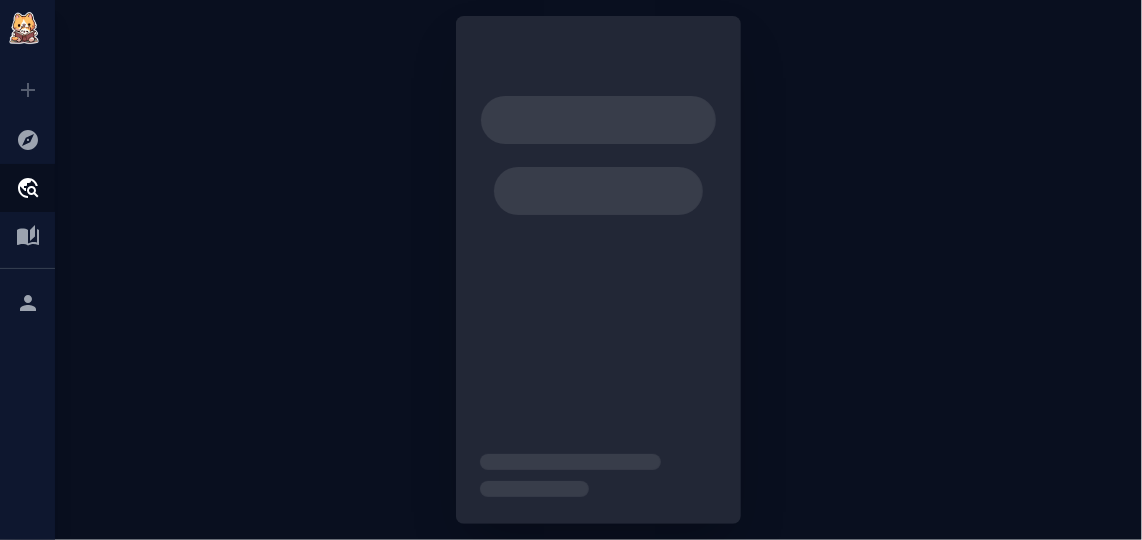 scroll, scrollTop: 0, scrollLeft: 0, axis: both 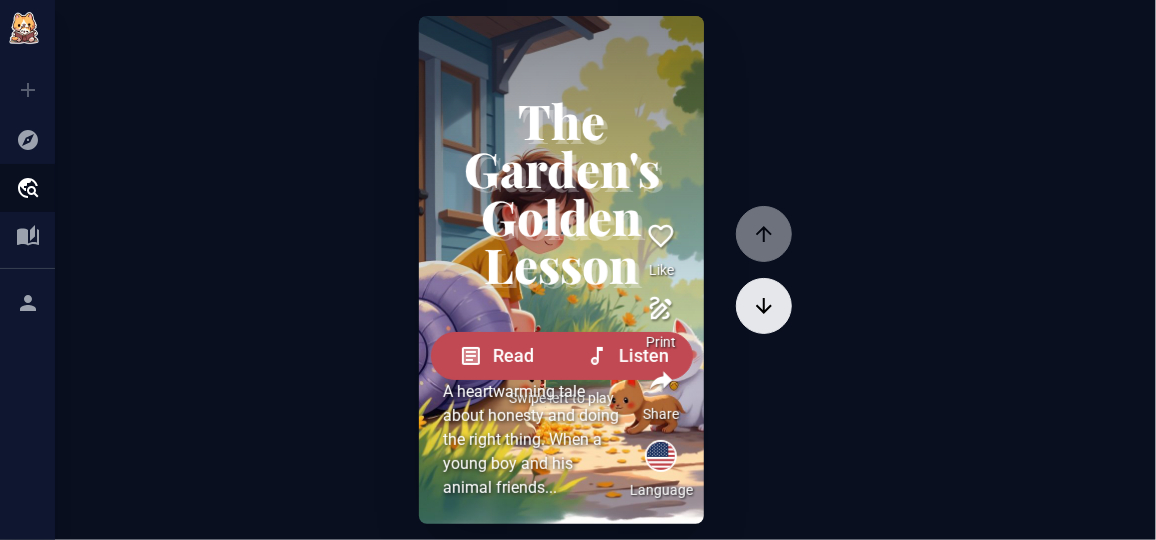 click at bounding box center [764, 306] 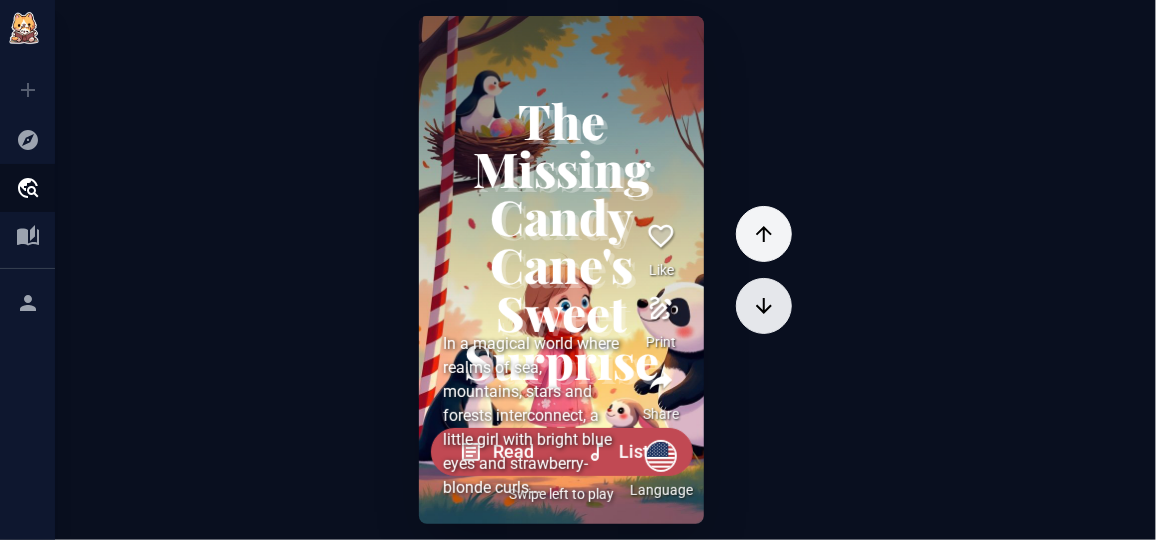 click at bounding box center (764, 306) 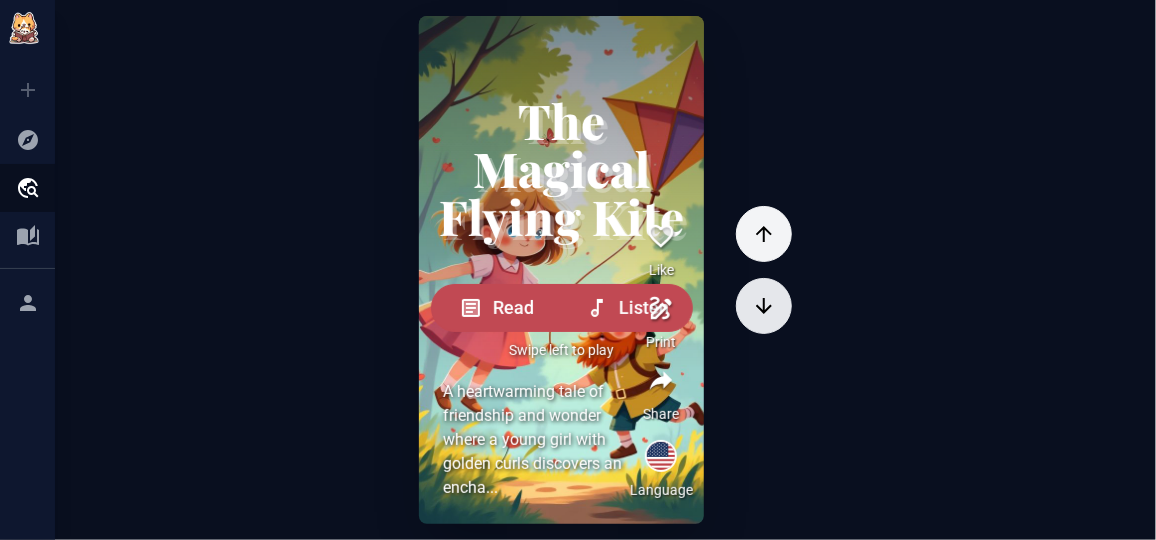 click at bounding box center (764, 306) 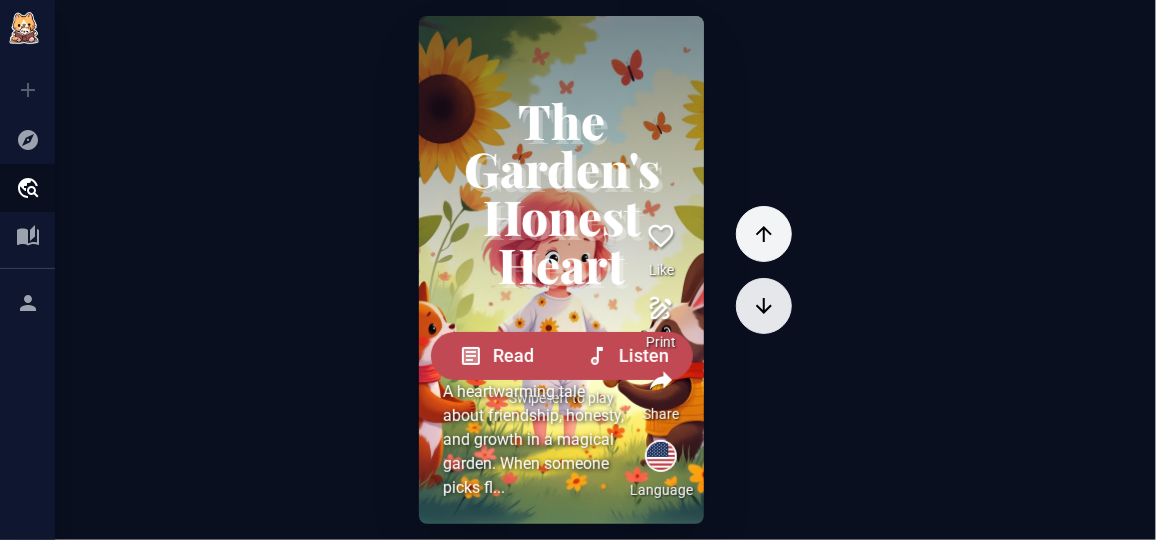 click at bounding box center [764, 306] 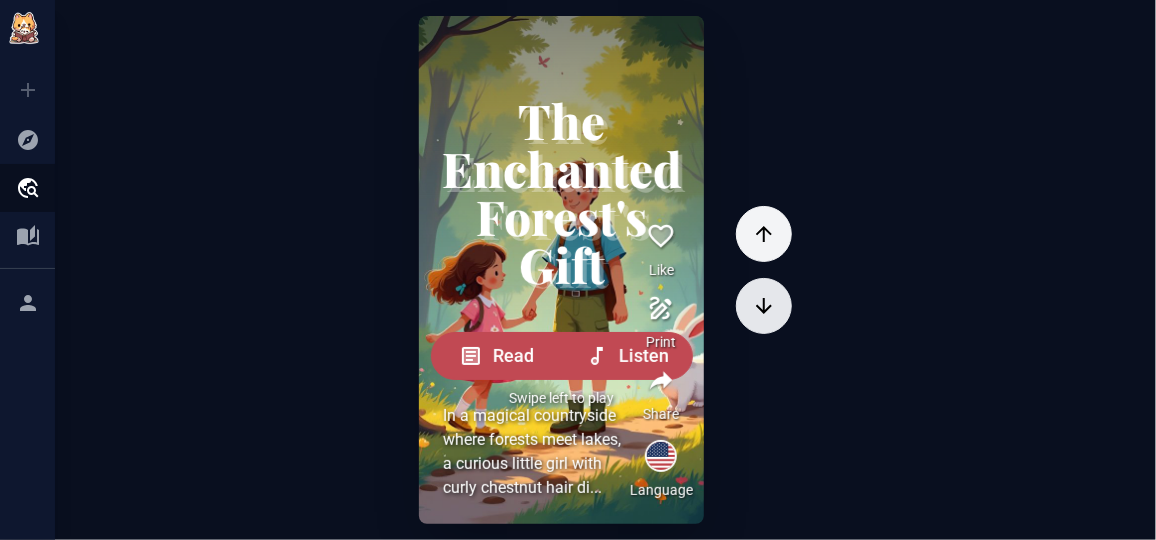 click at bounding box center (764, 306) 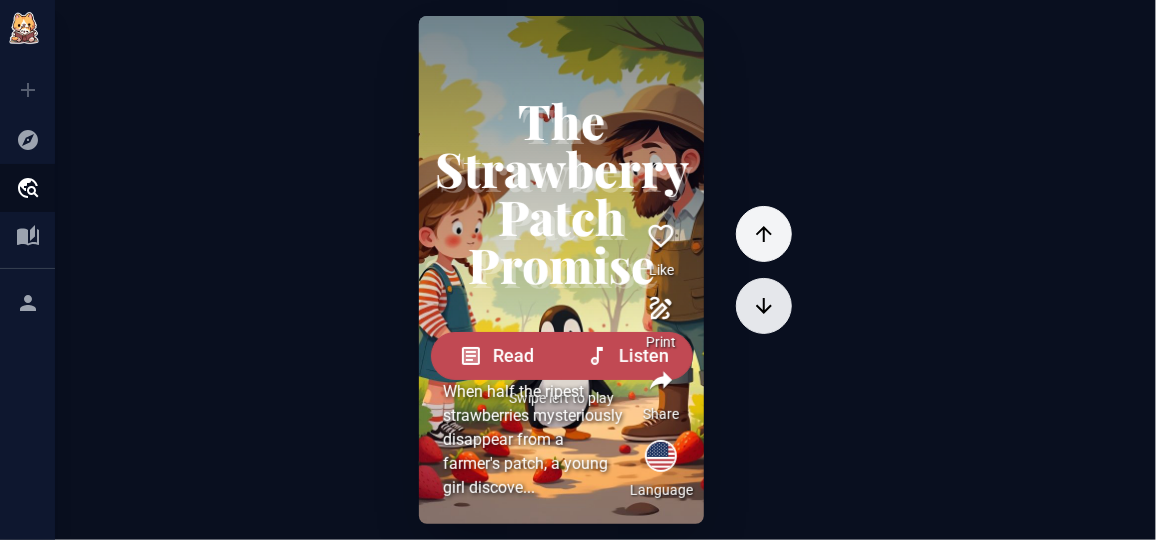 click at bounding box center [764, 306] 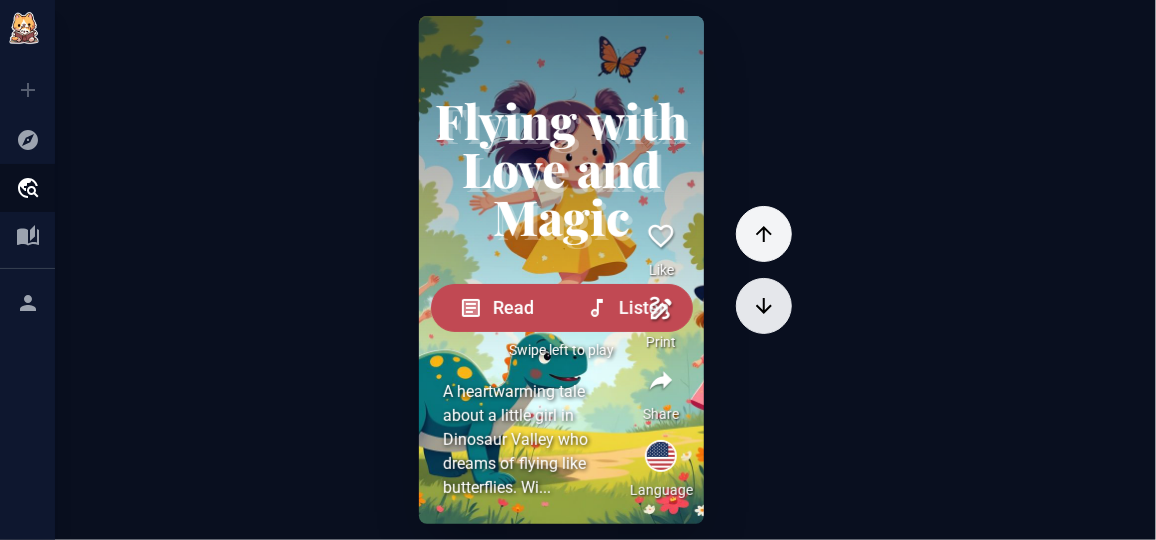 click at bounding box center [764, 306] 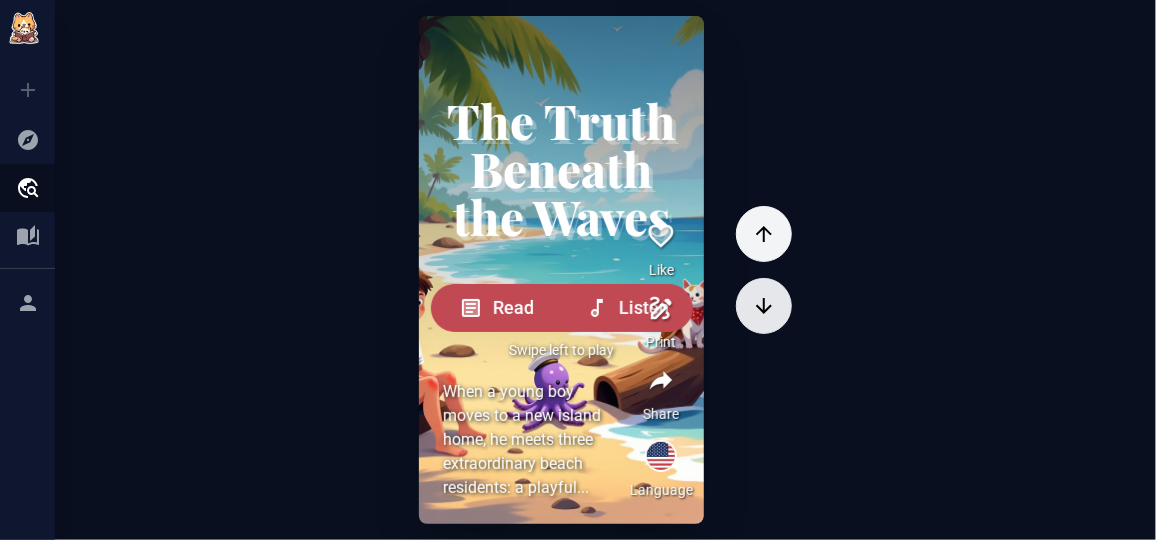 click at bounding box center [764, 306] 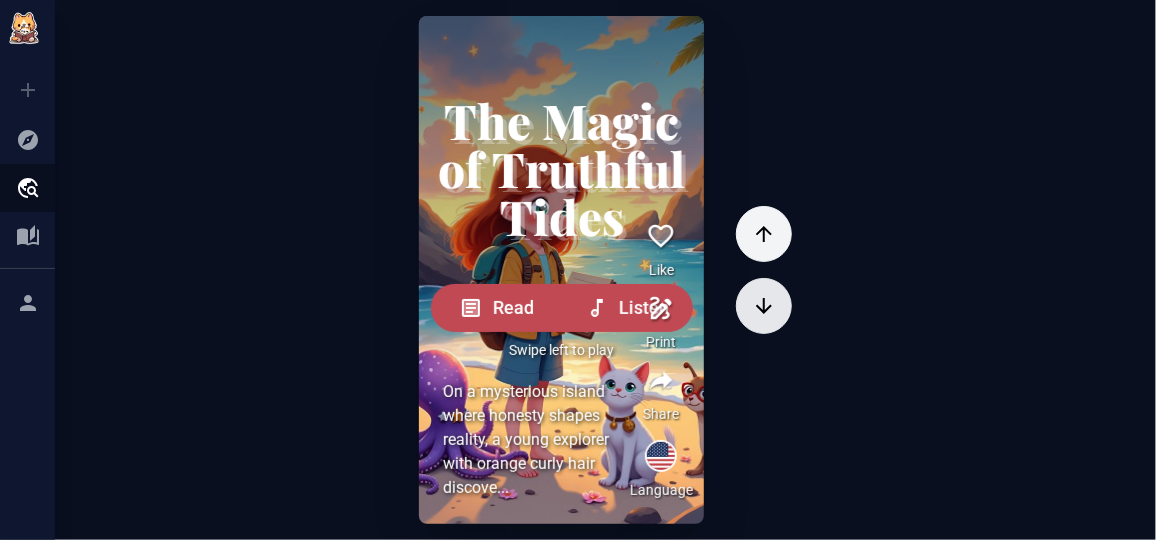 click at bounding box center (764, 306) 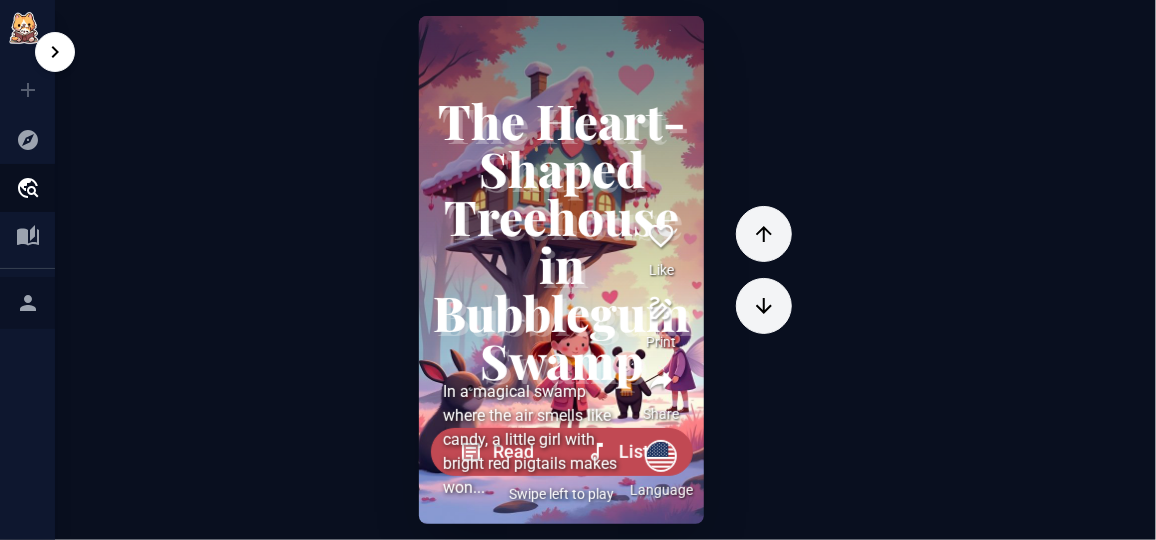 click 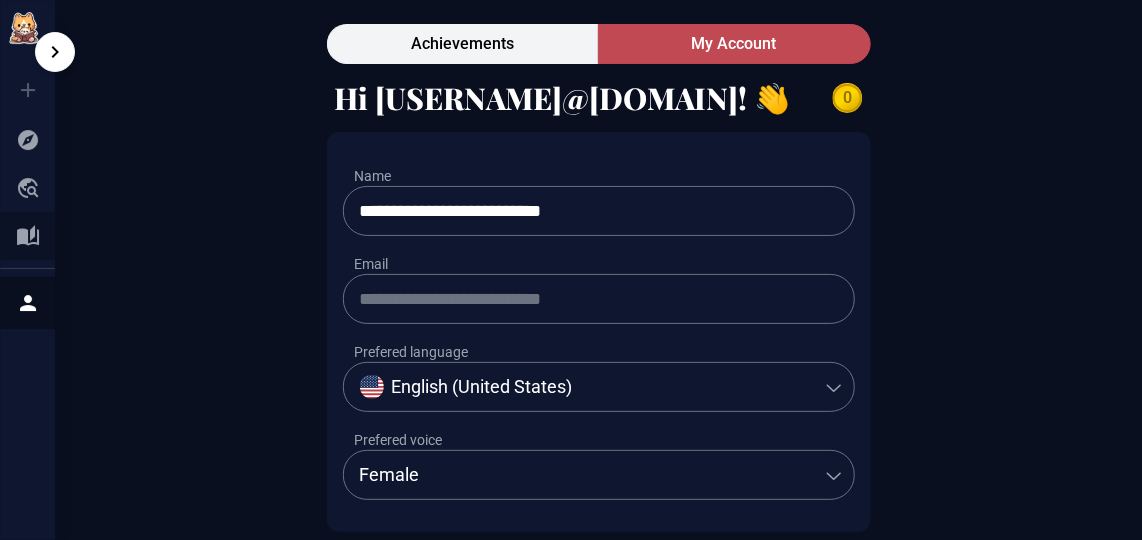 click 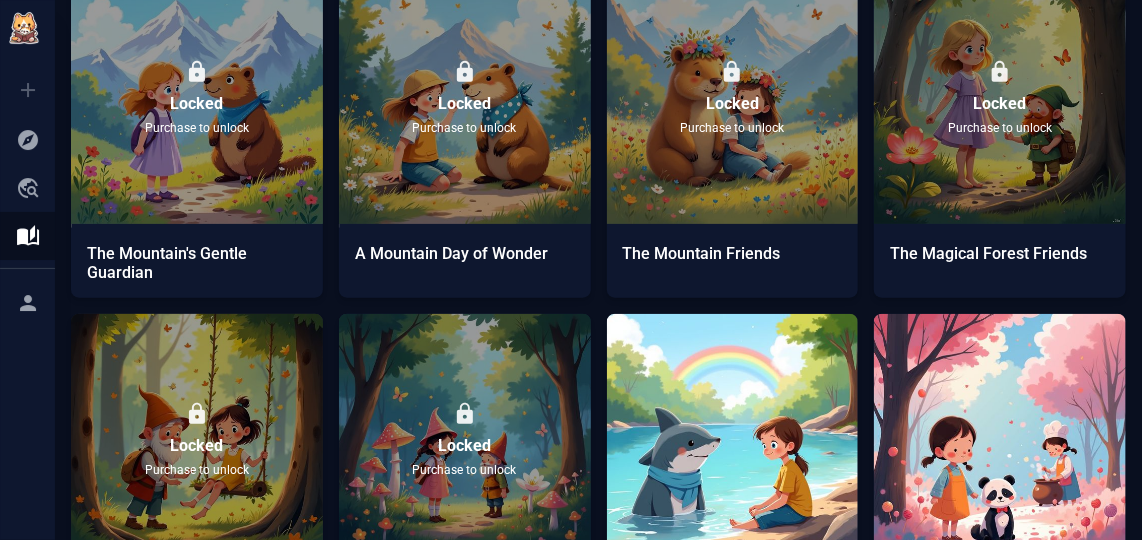 scroll, scrollTop: 545, scrollLeft: 0, axis: vertical 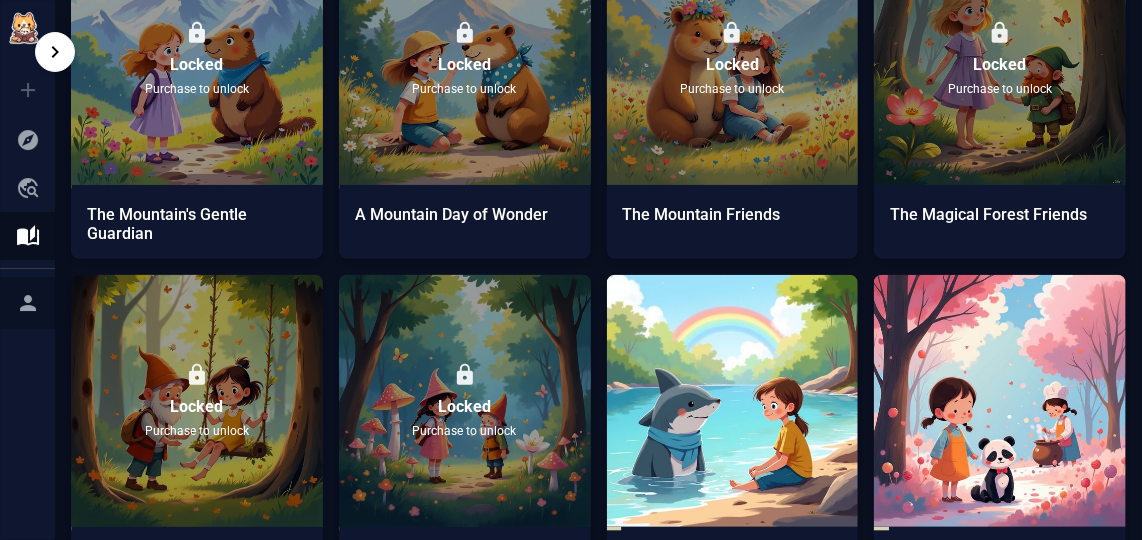 click 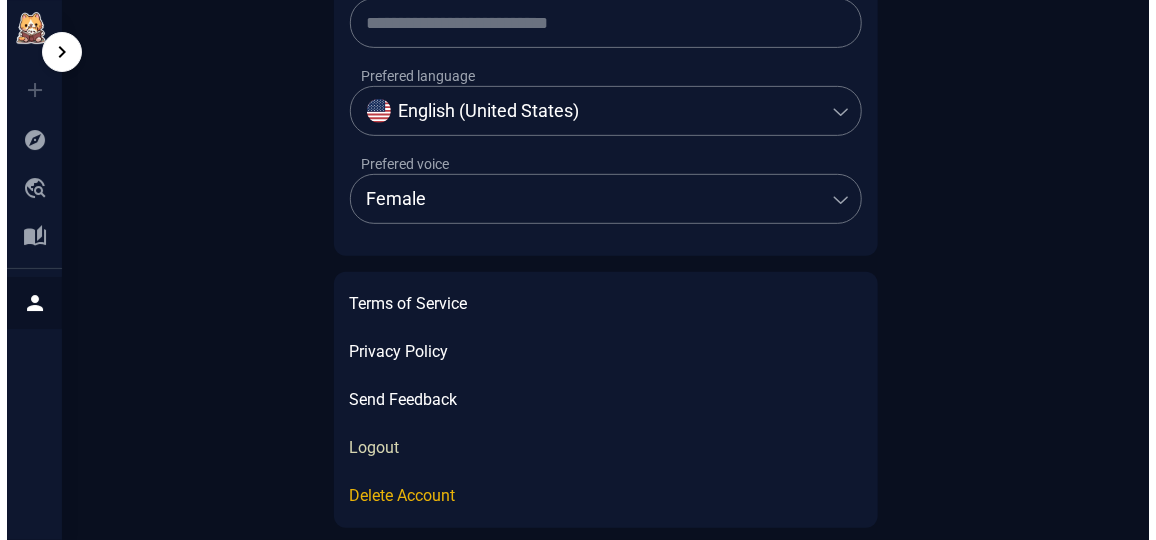 scroll, scrollTop: 0, scrollLeft: 0, axis: both 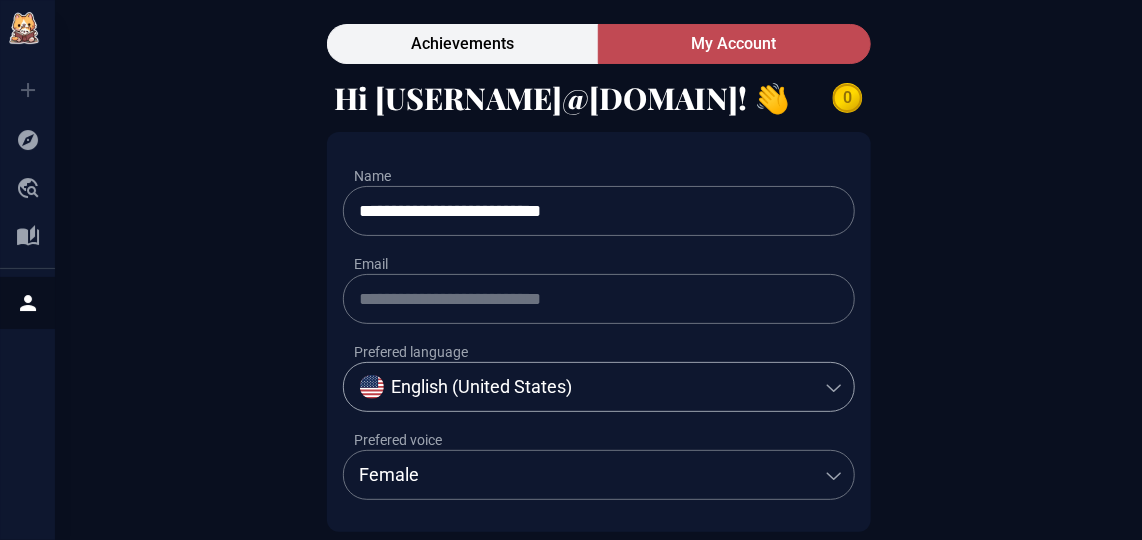 click on "**********" at bounding box center [571, 408] 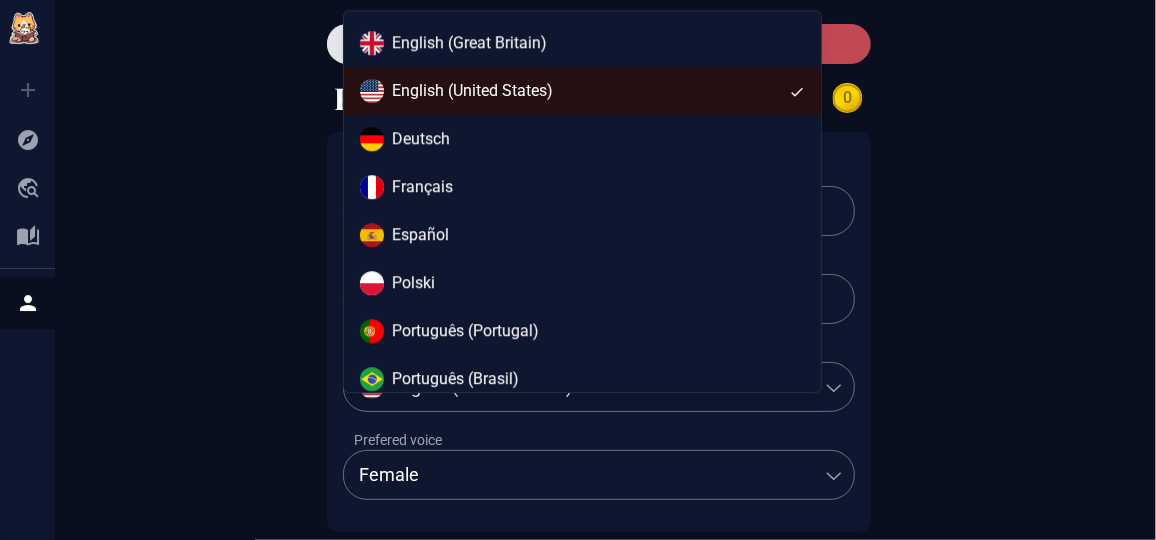 select on "*****" 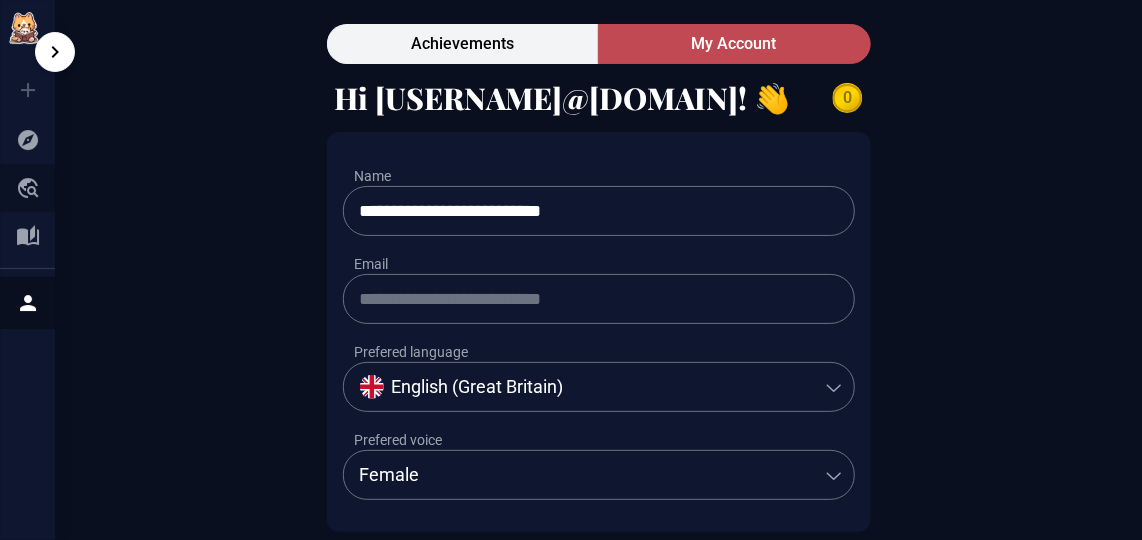 click 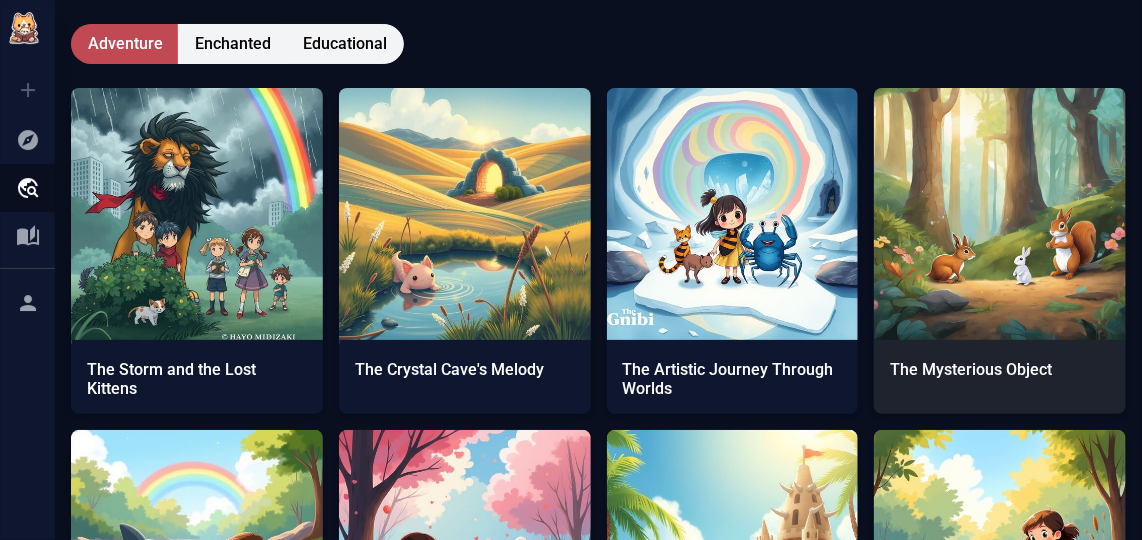 click at bounding box center [1000, 214] 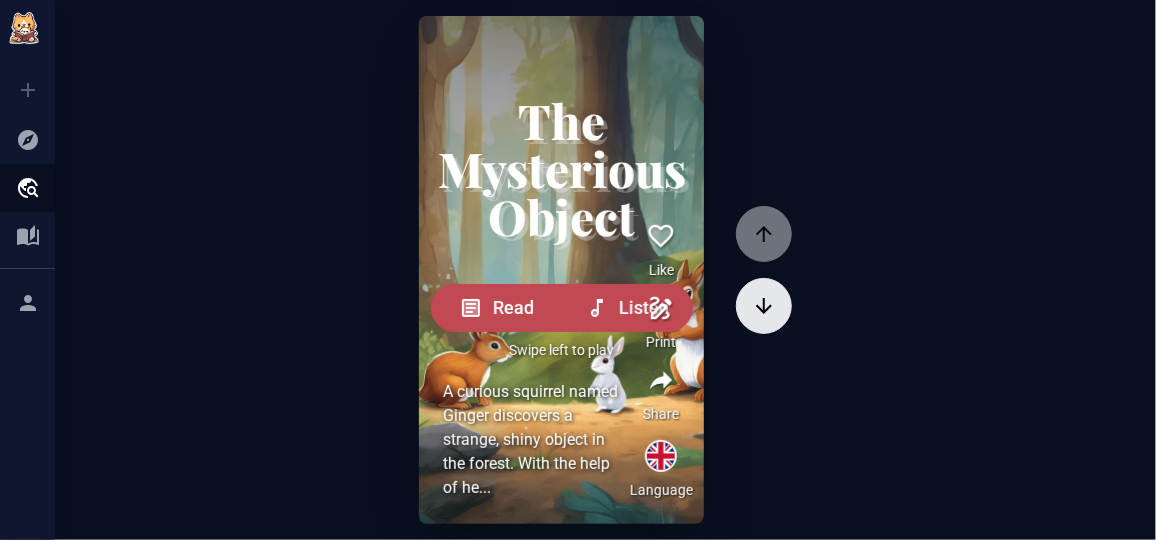click at bounding box center (764, 306) 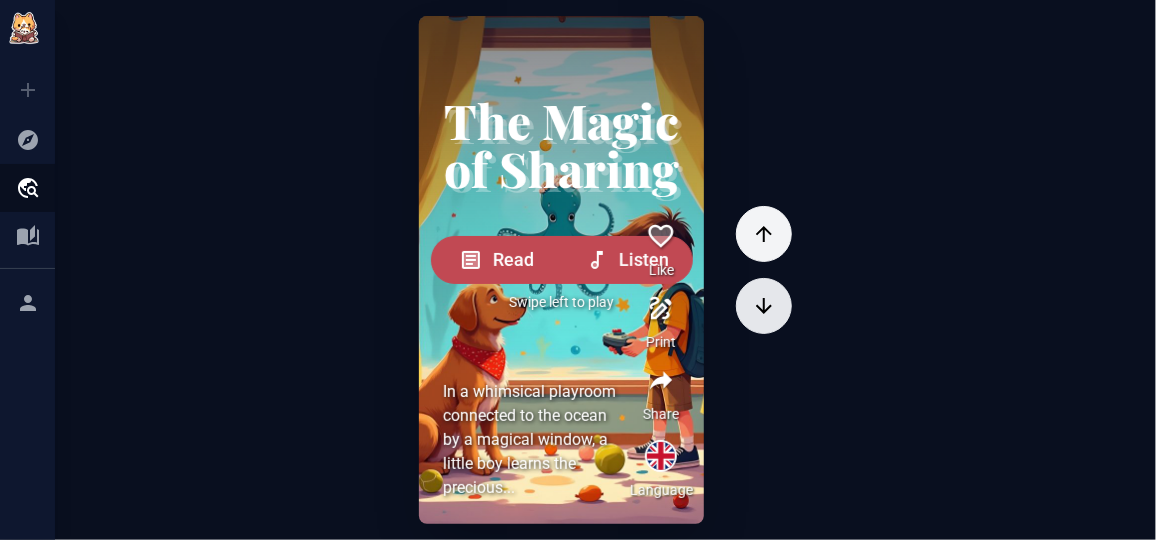 click at bounding box center (764, 306) 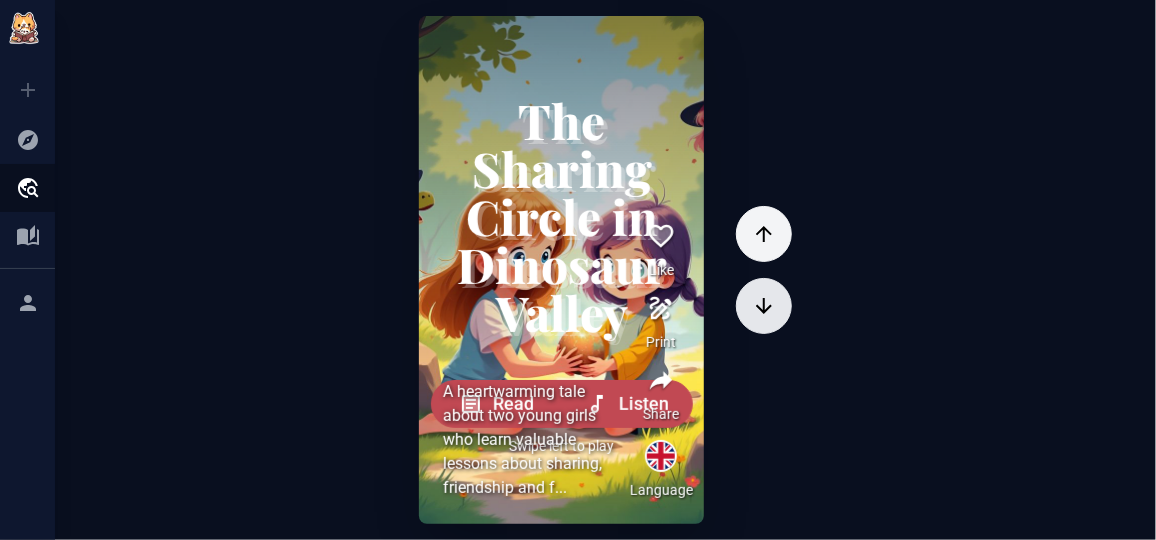 click at bounding box center (764, 306) 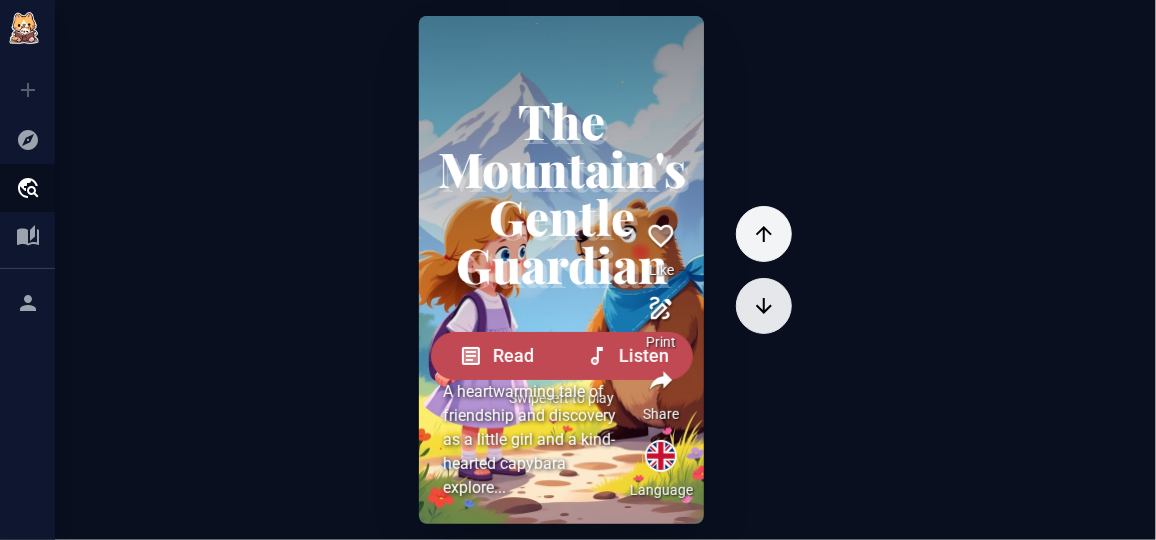 click 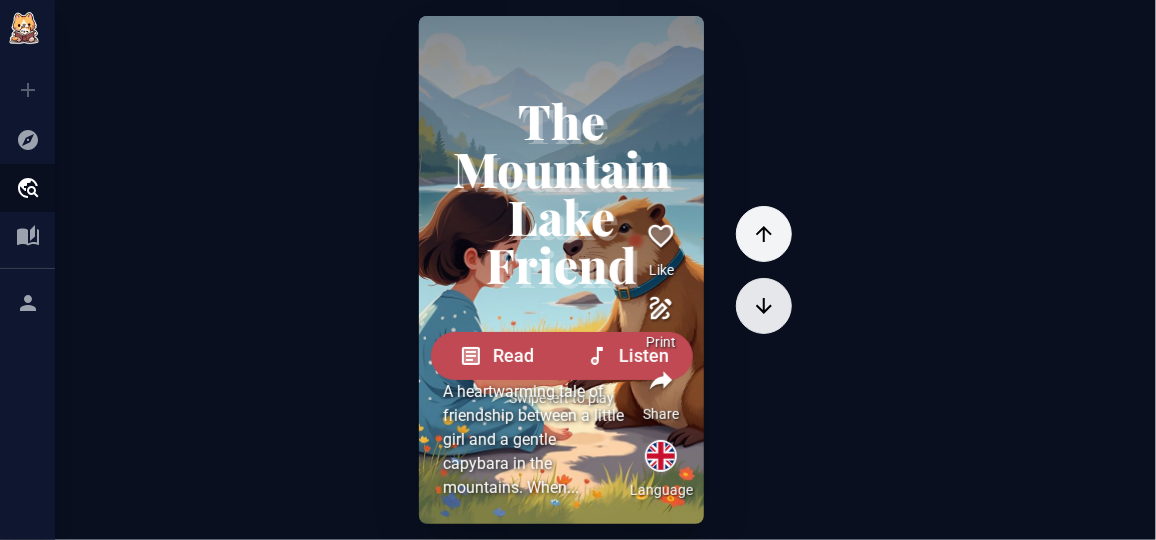 click 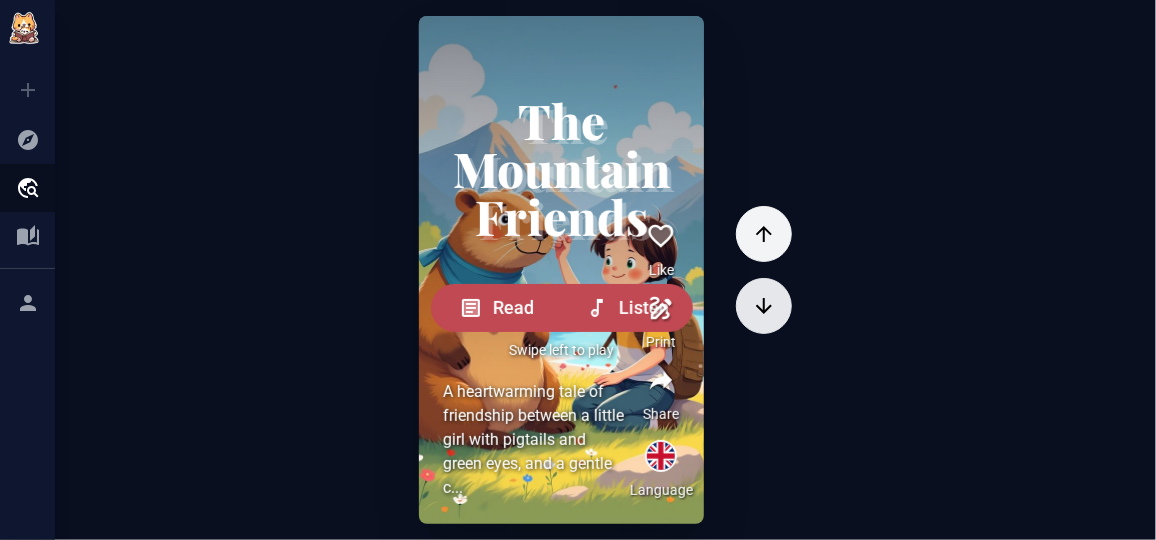 click 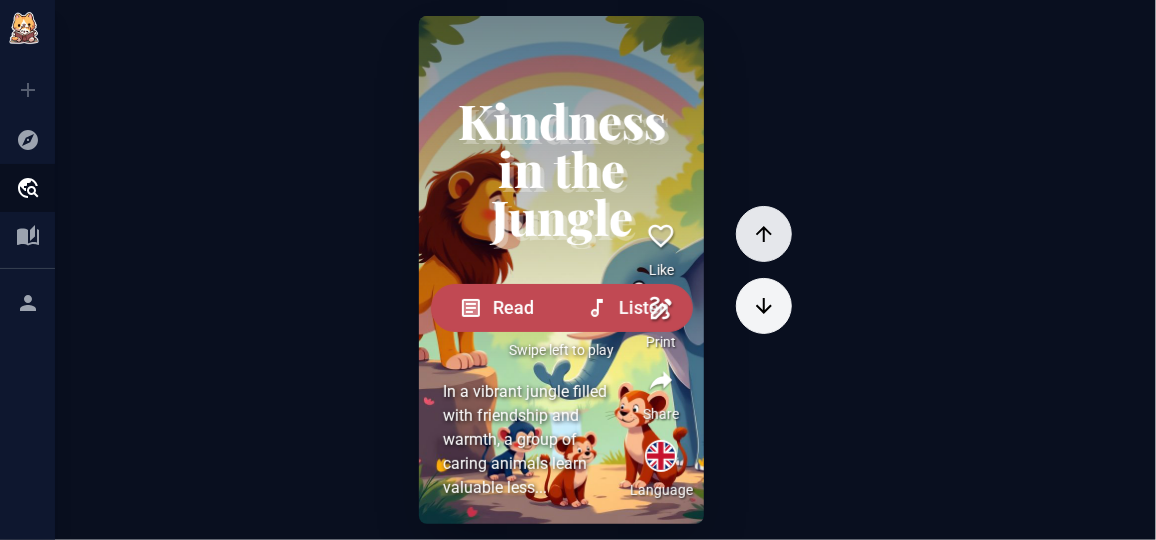 click 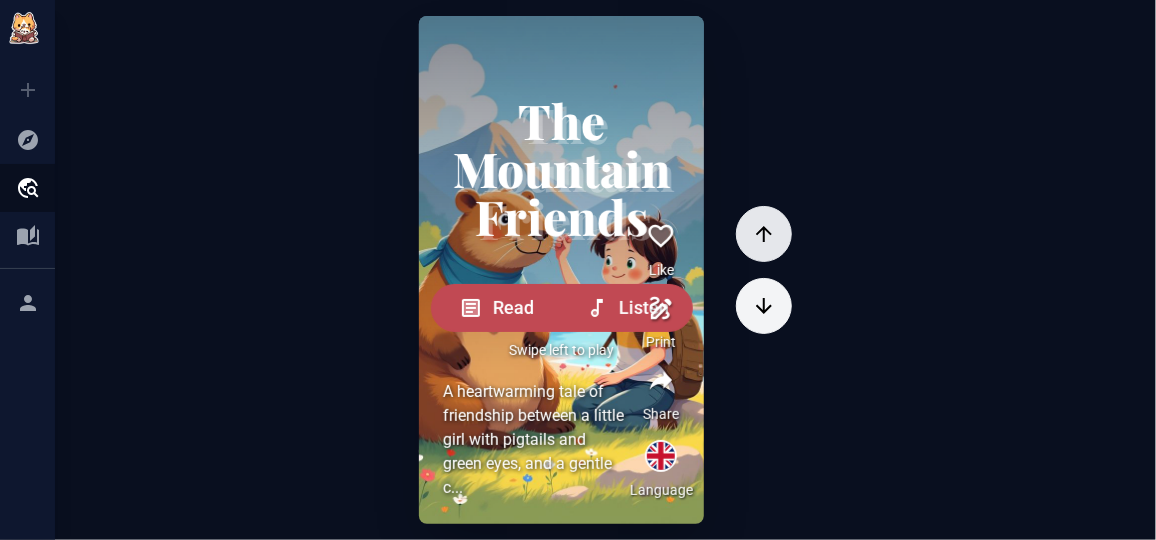 click 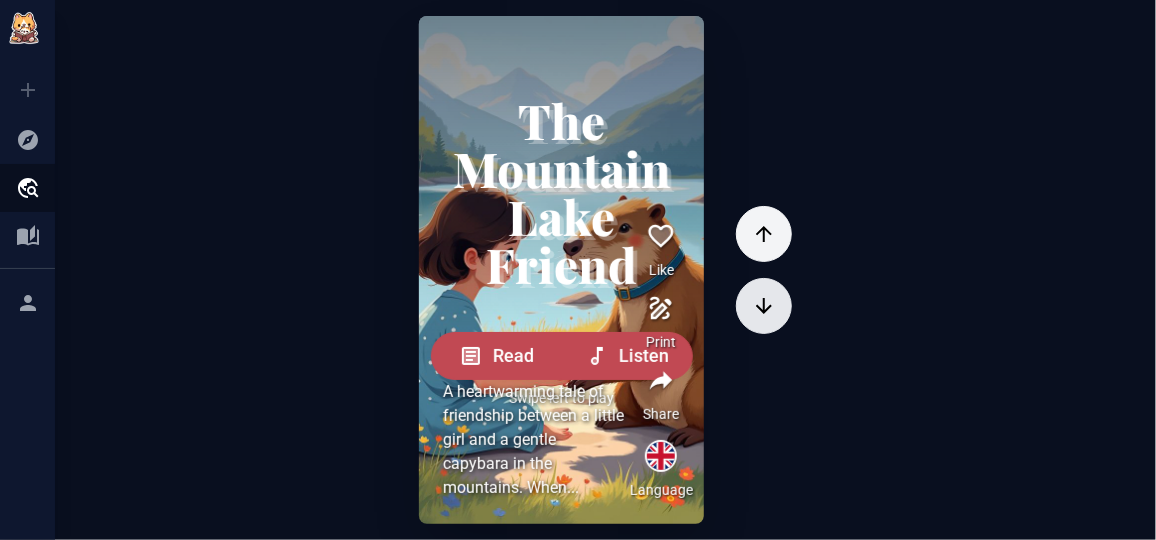 click 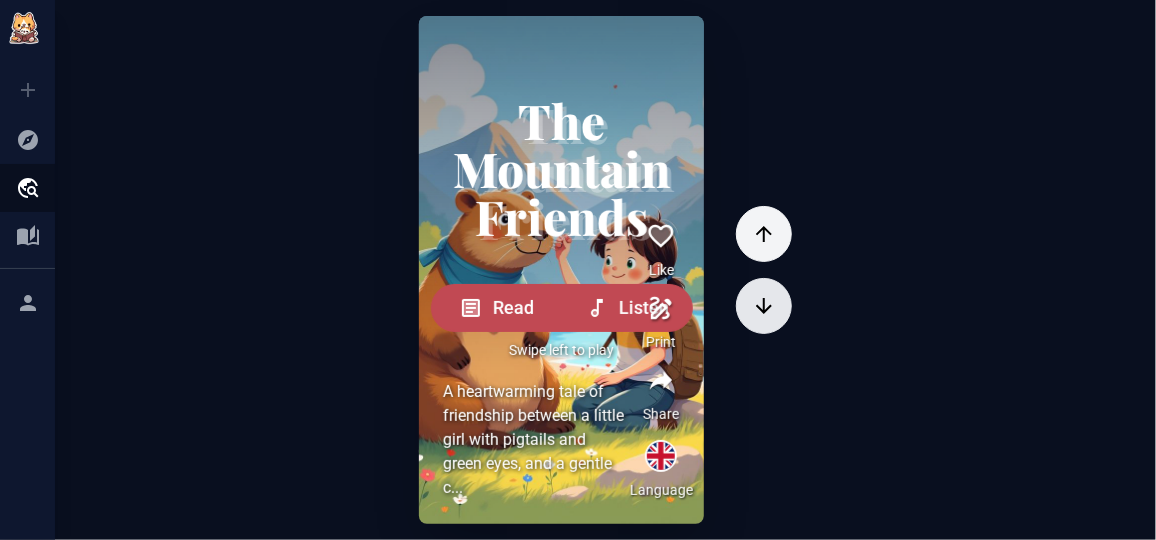 click 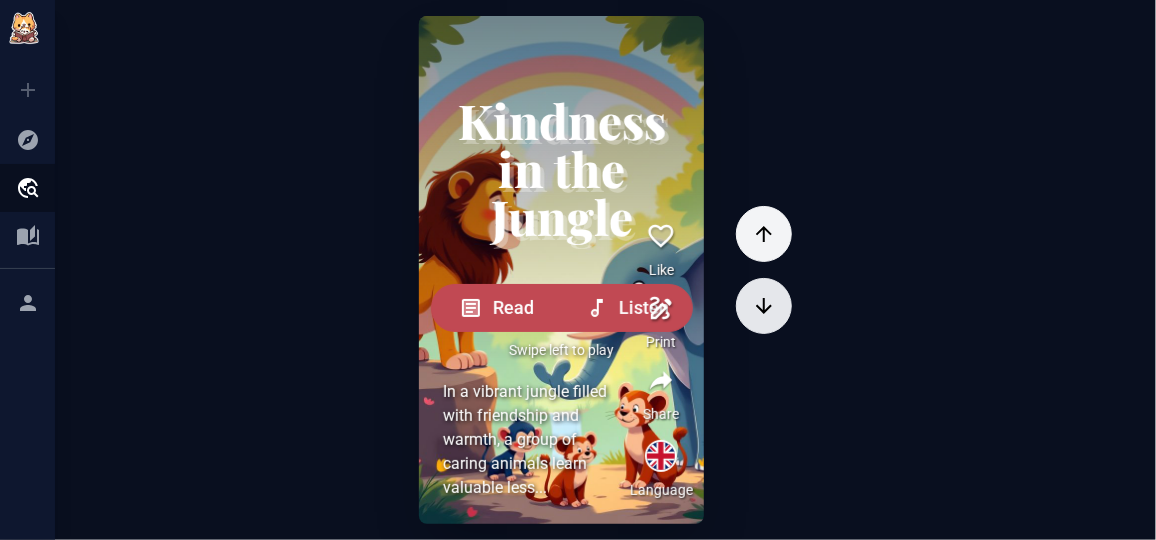 click 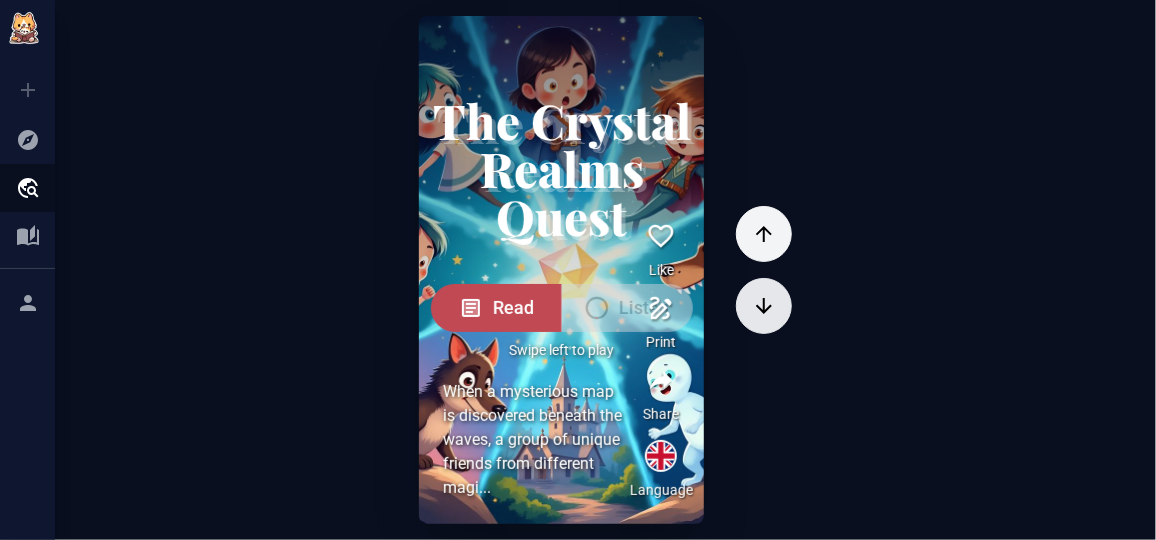 click 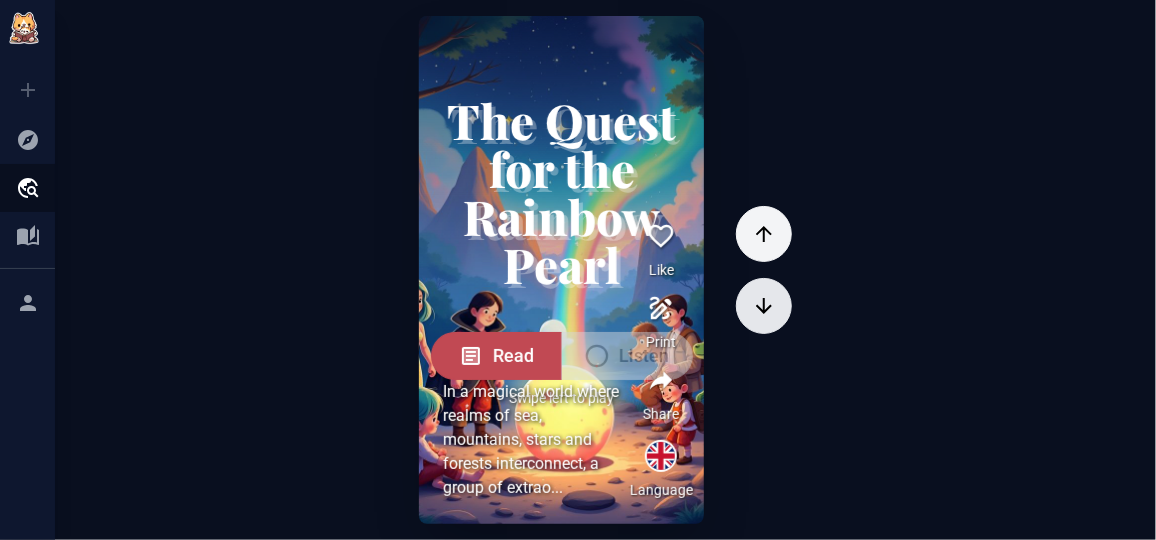 click 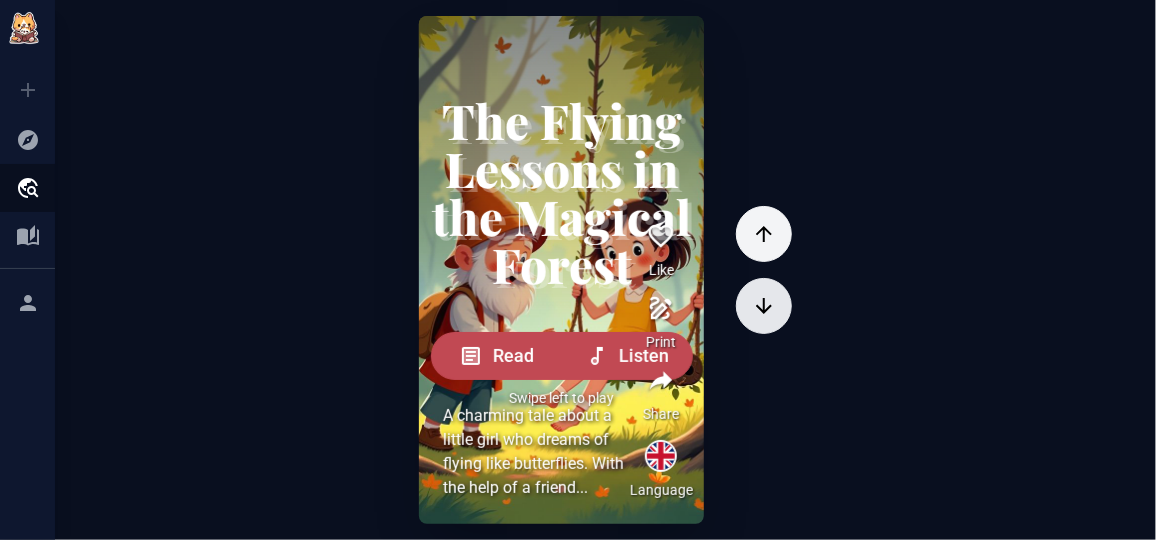 click 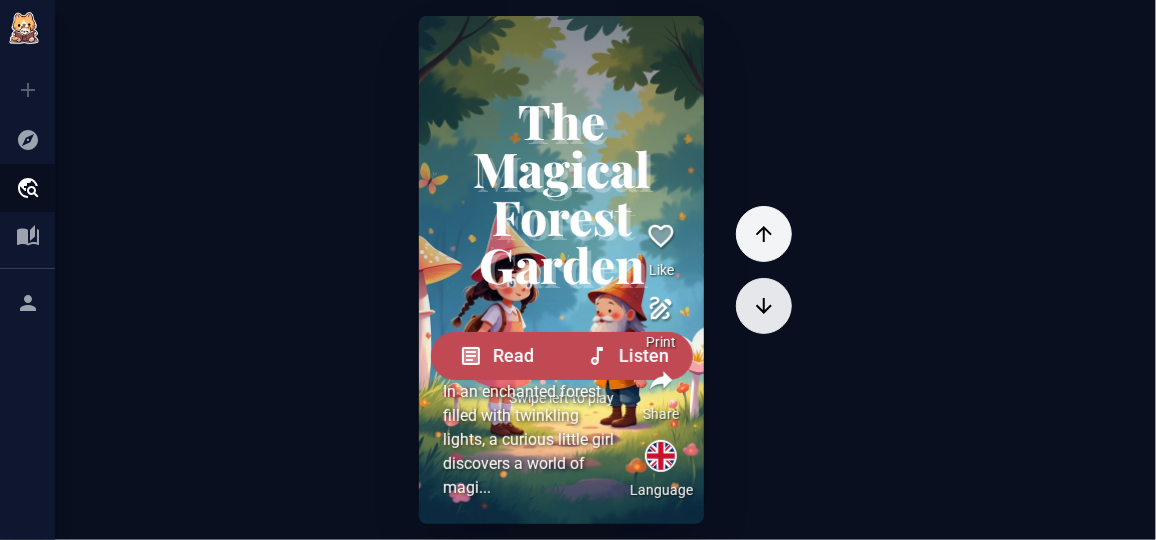 click at bounding box center [764, 306] 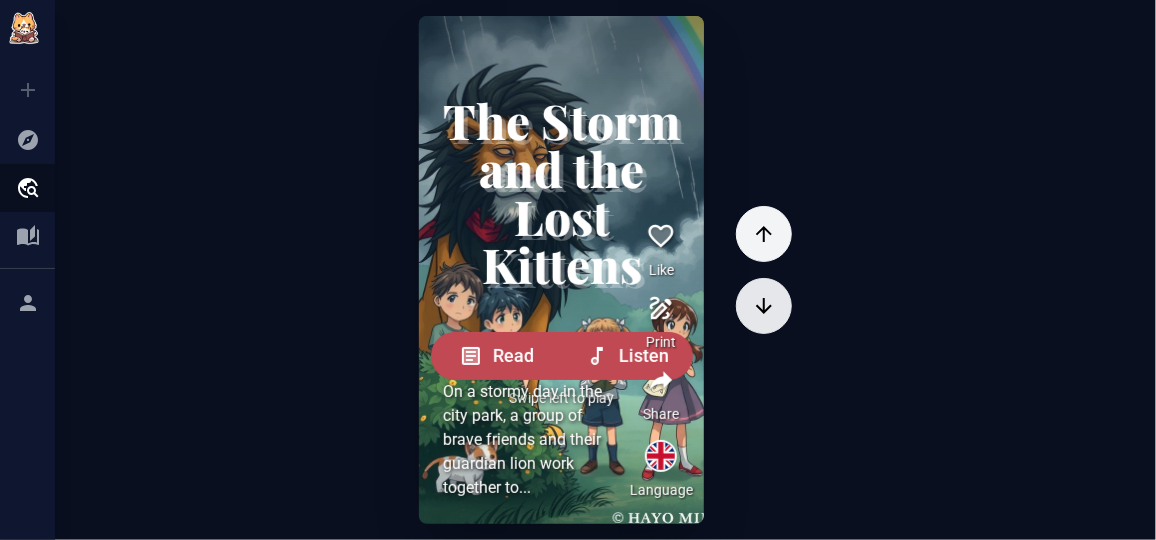 click at bounding box center [764, 306] 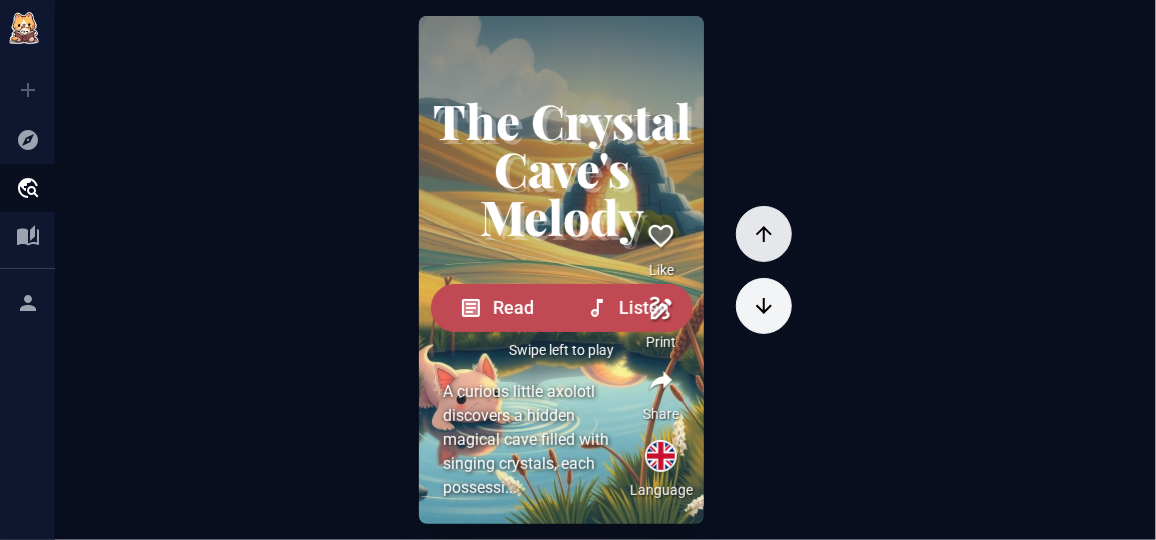 click at bounding box center [764, 234] 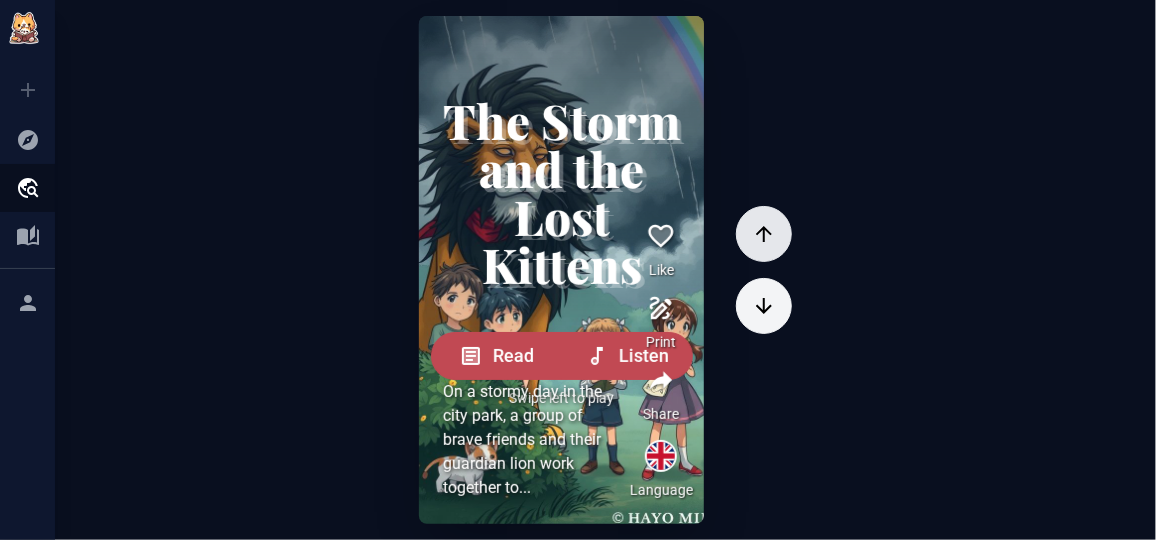 click at bounding box center (764, 234) 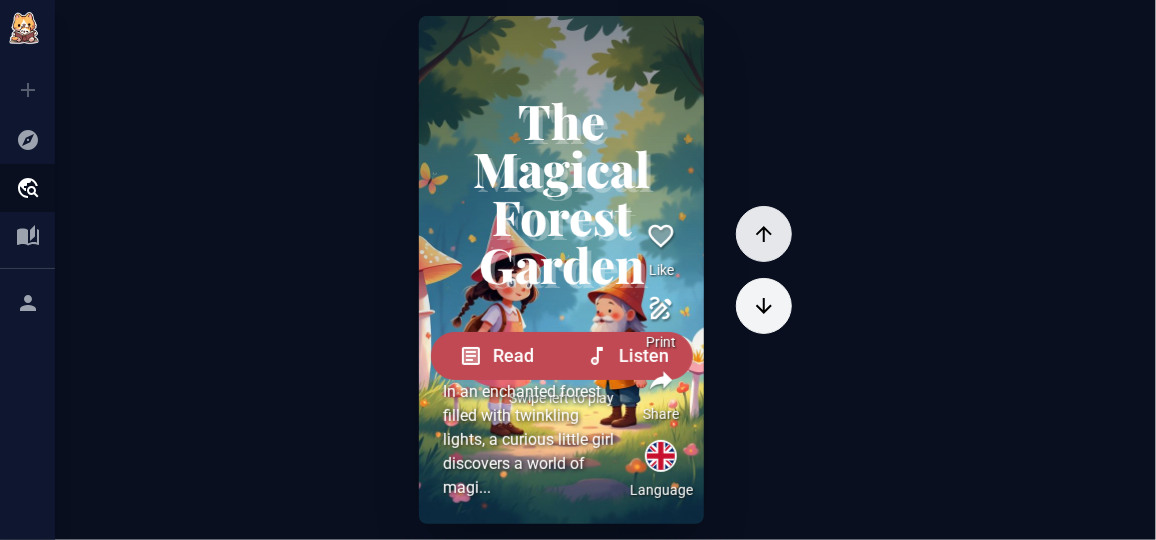 click at bounding box center (764, 234) 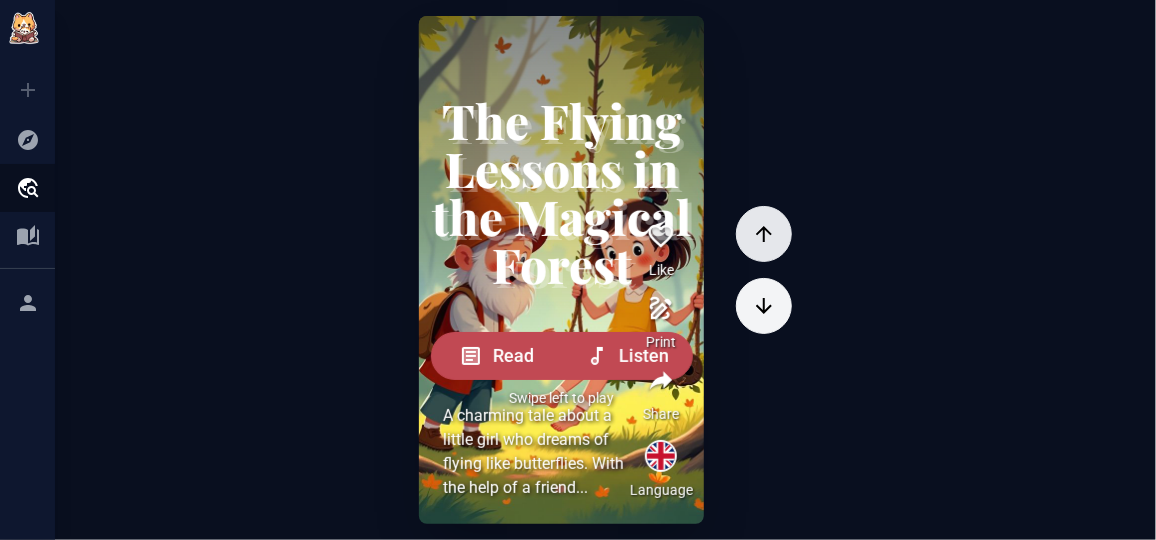 click at bounding box center [764, 234] 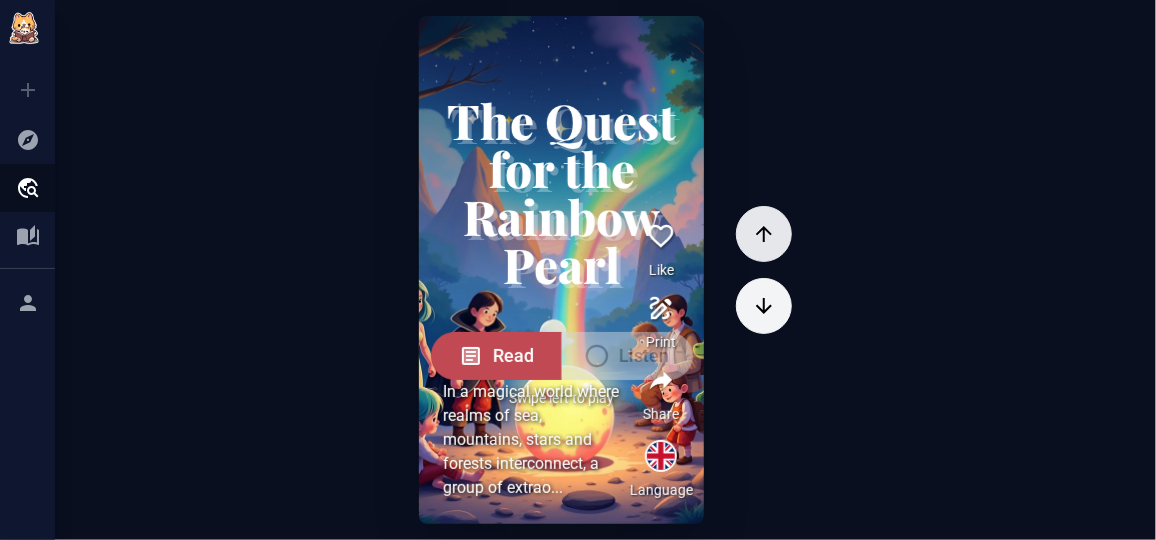 click at bounding box center (764, 234) 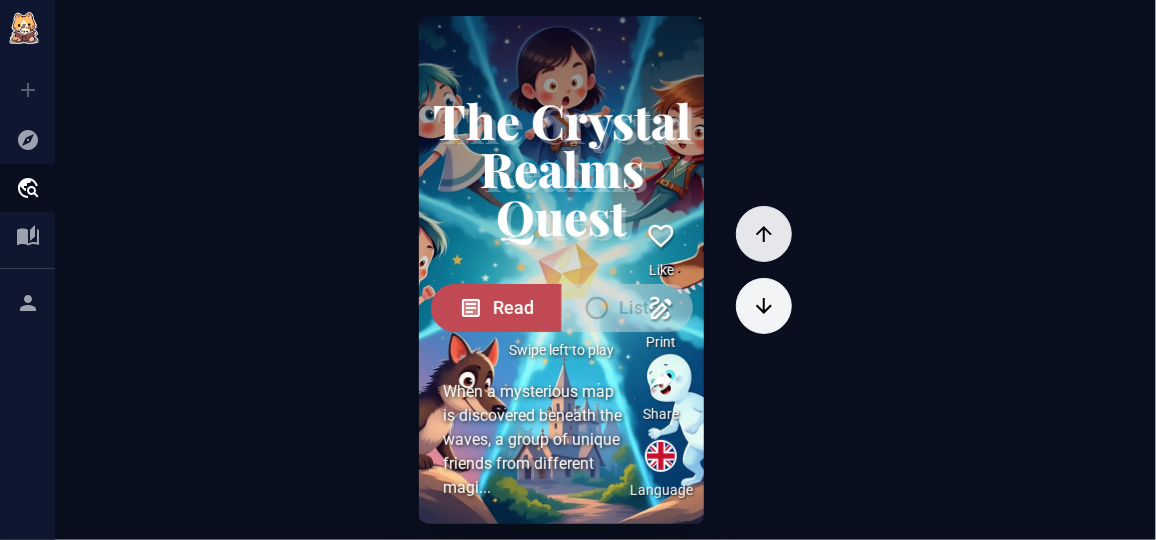 click at bounding box center (764, 234) 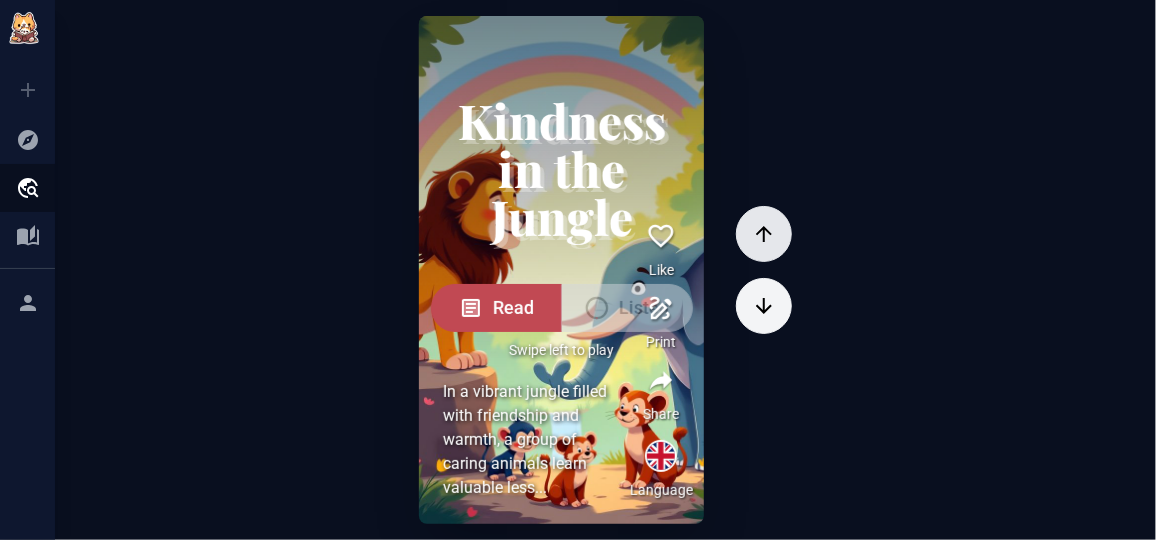 click at bounding box center (764, 234) 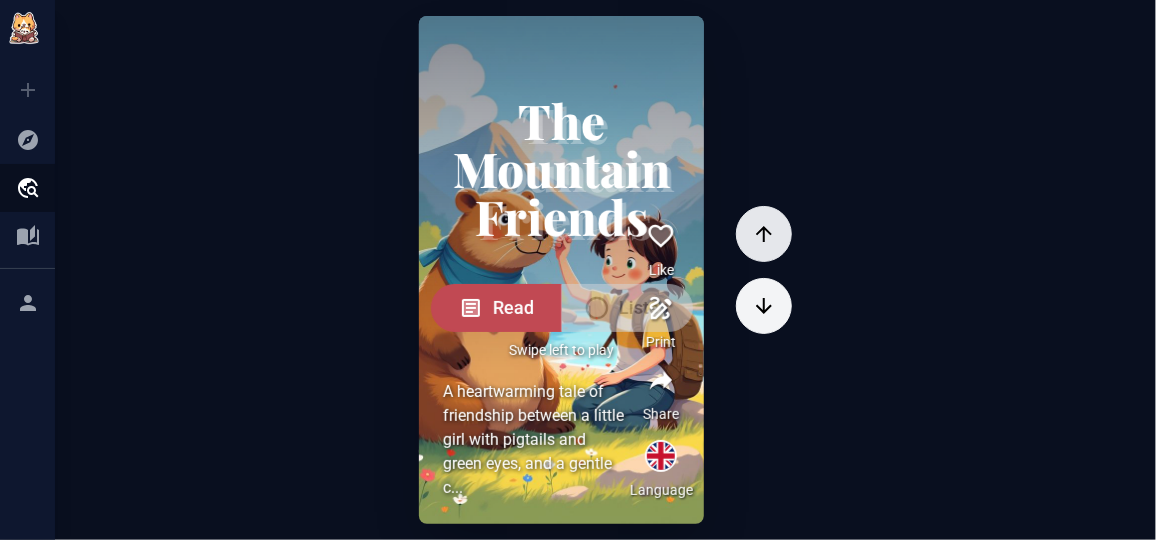 click at bounding box center [764, 234] 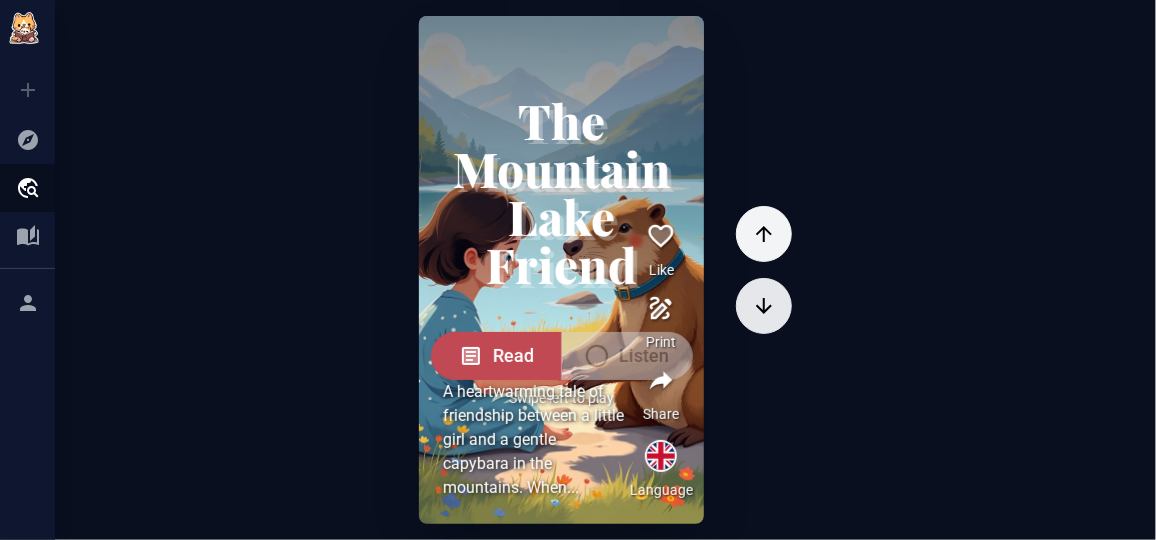 click 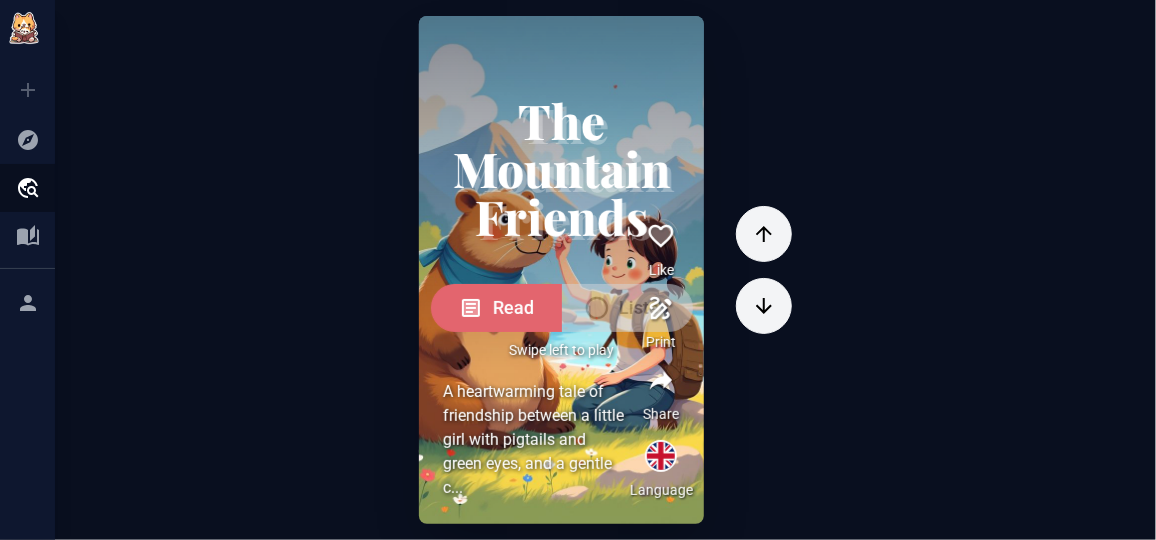 click on "Read" at bounding box center (496, 308) 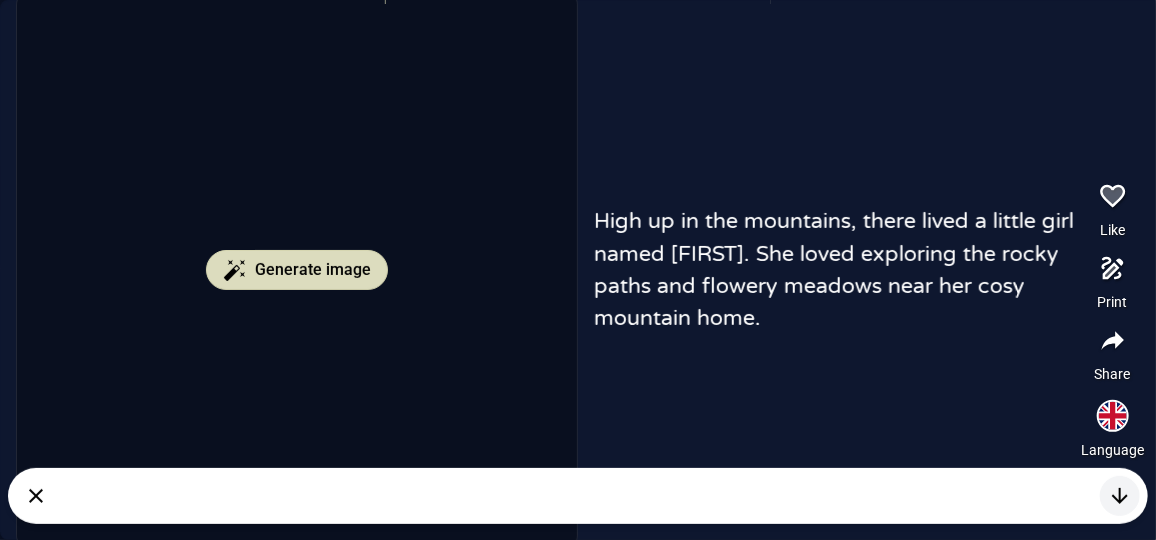 click on "Generate image" at bounding box center [313, 270] 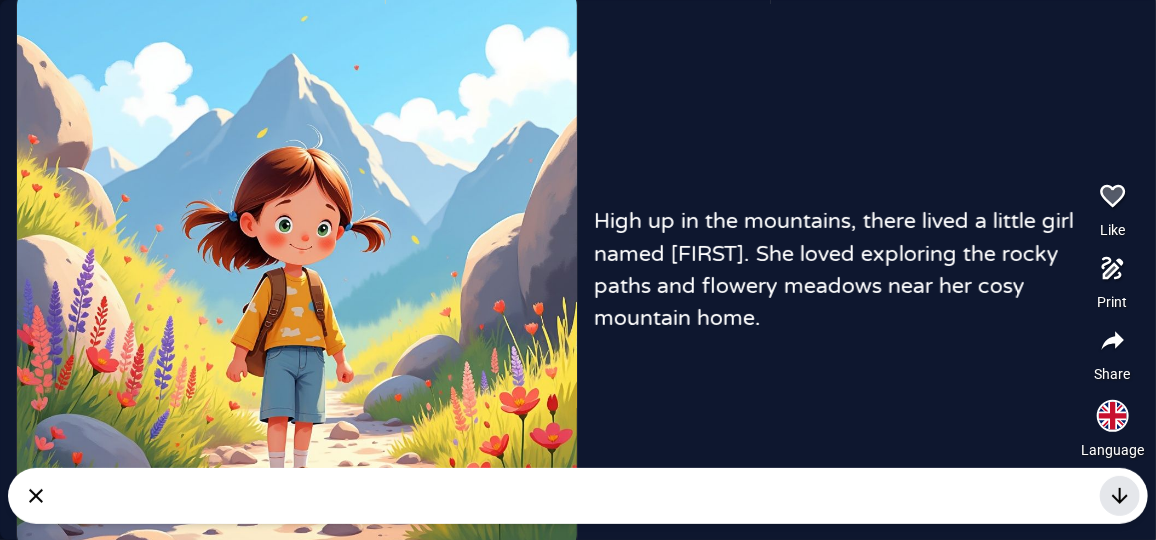 click at bounding box center (1120, 496) 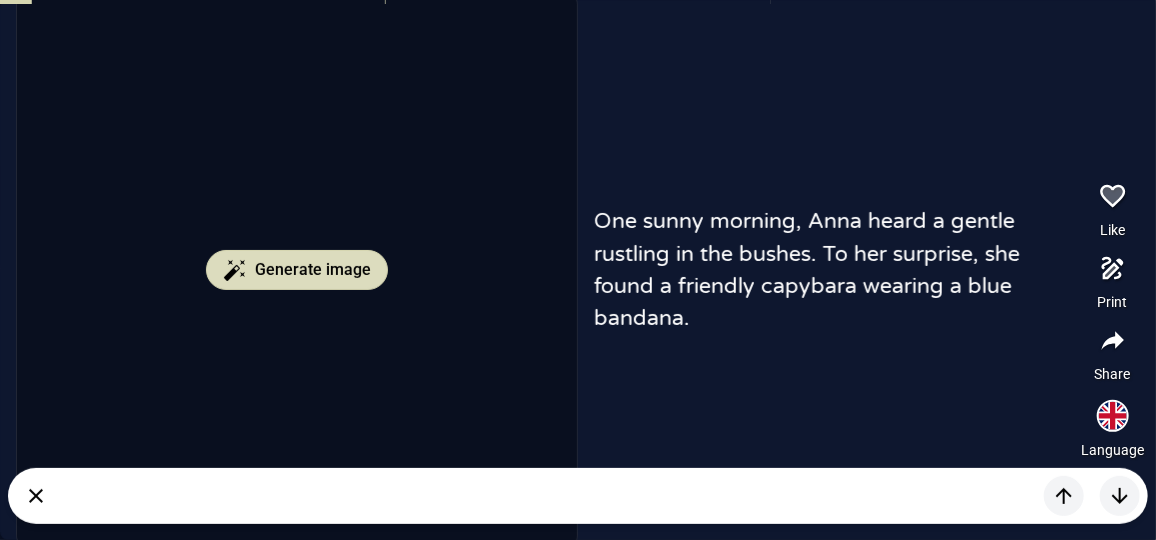 click on "Generate image" at bounding box center [297, 270] 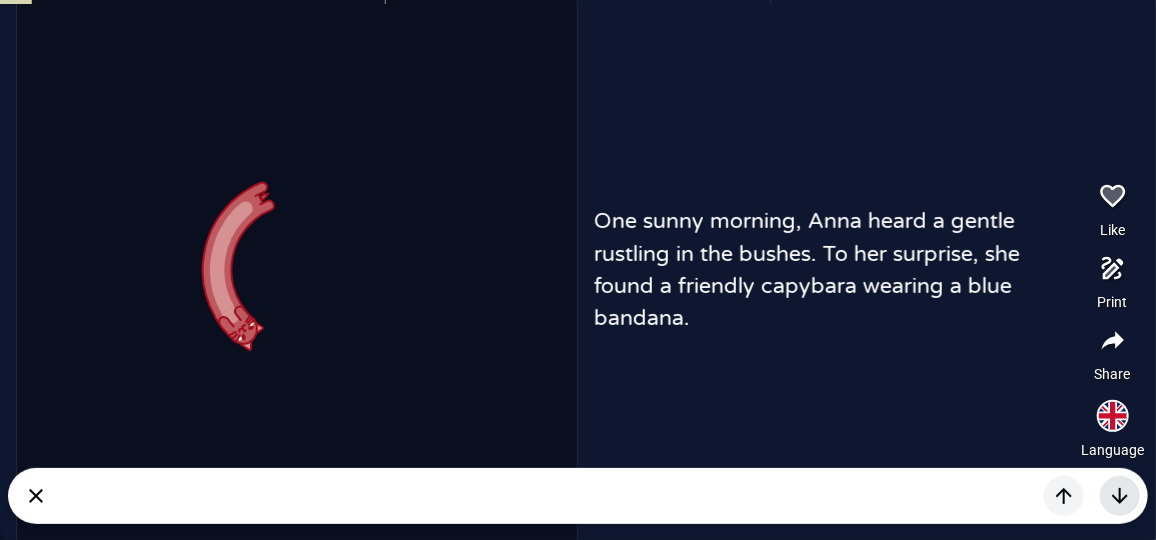click 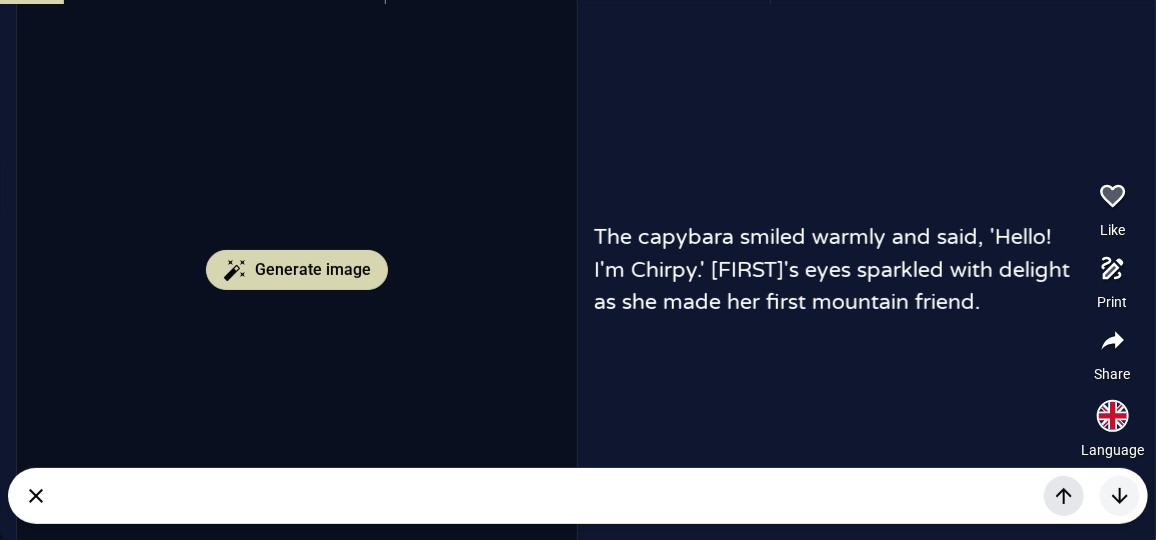 click at bounding box center (1064, 496) 